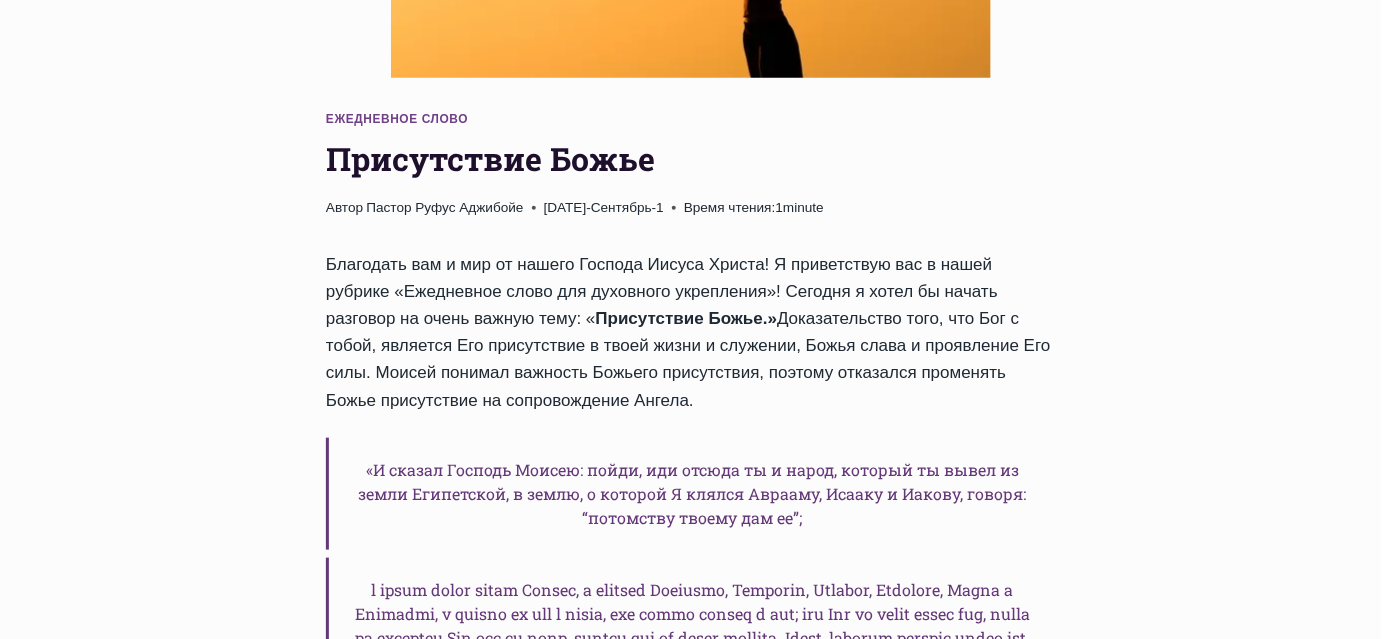 scroll, scrollTop: 485, scrollLeft: 0, axis: vertical 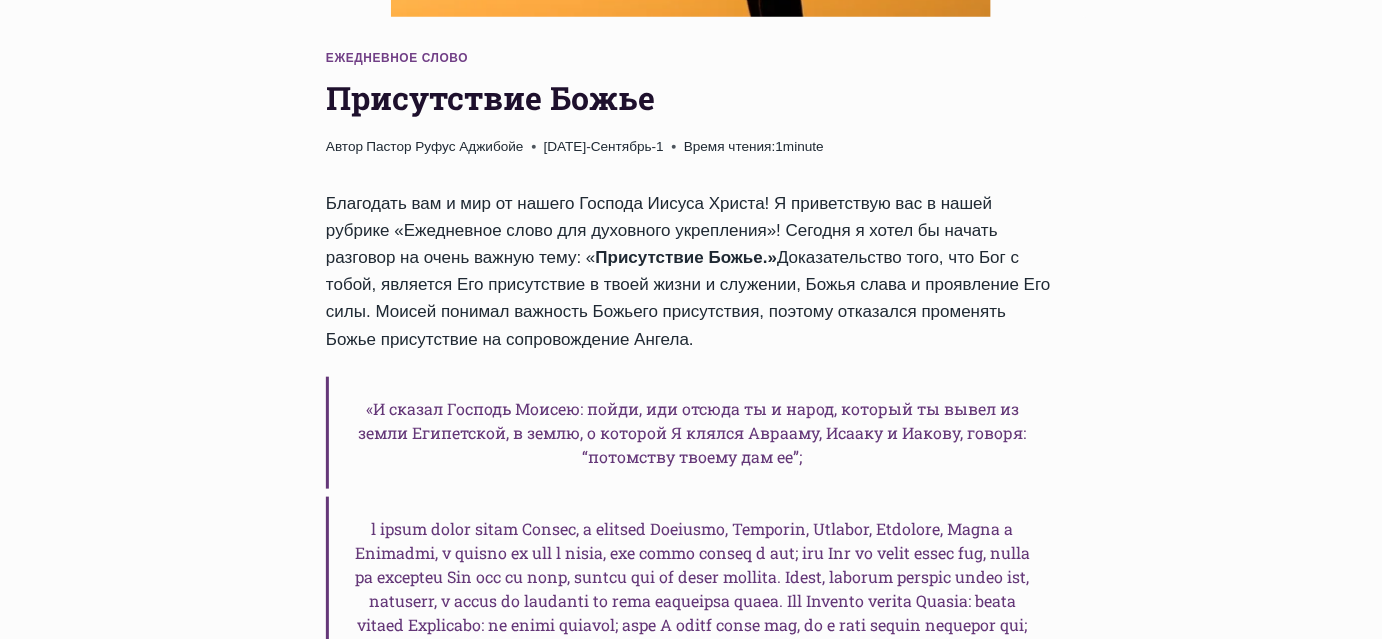 drag, startPoint x: 490, startPoint y: 255, endPoint x: 969, endPoint y: 292, distance: 480.42688 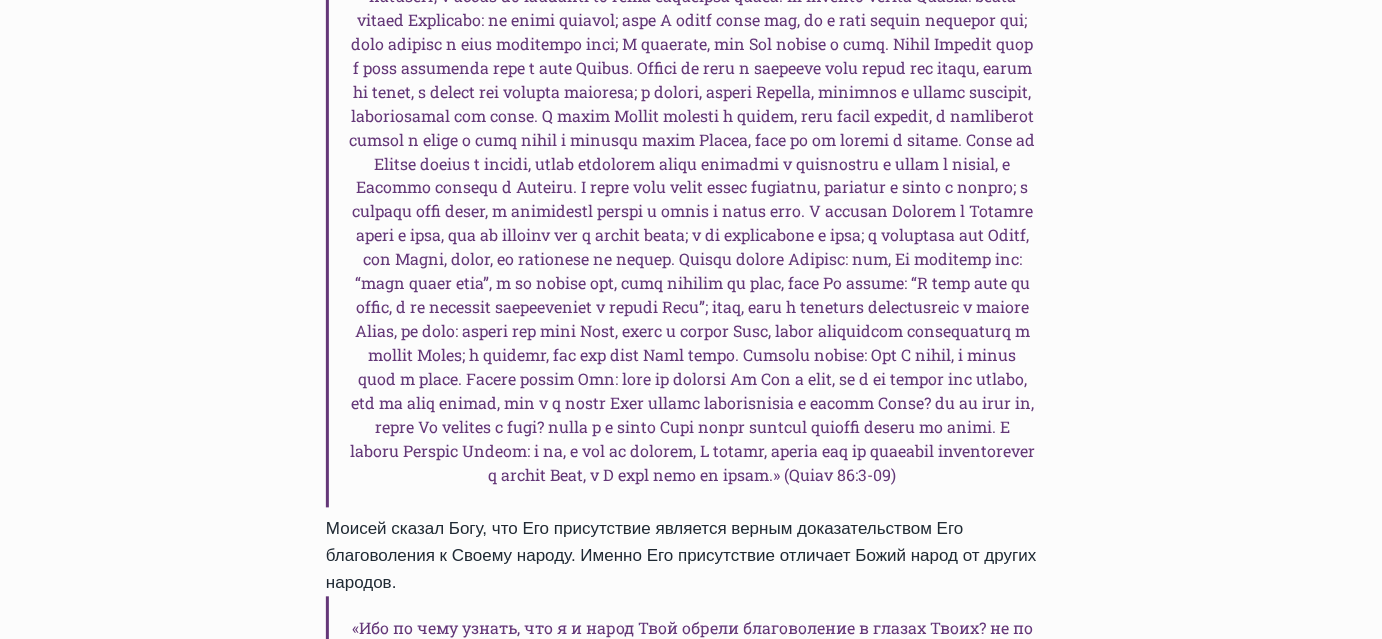 scroll, scrollTop: 1212, scrollLeft: 0, axis: vertical 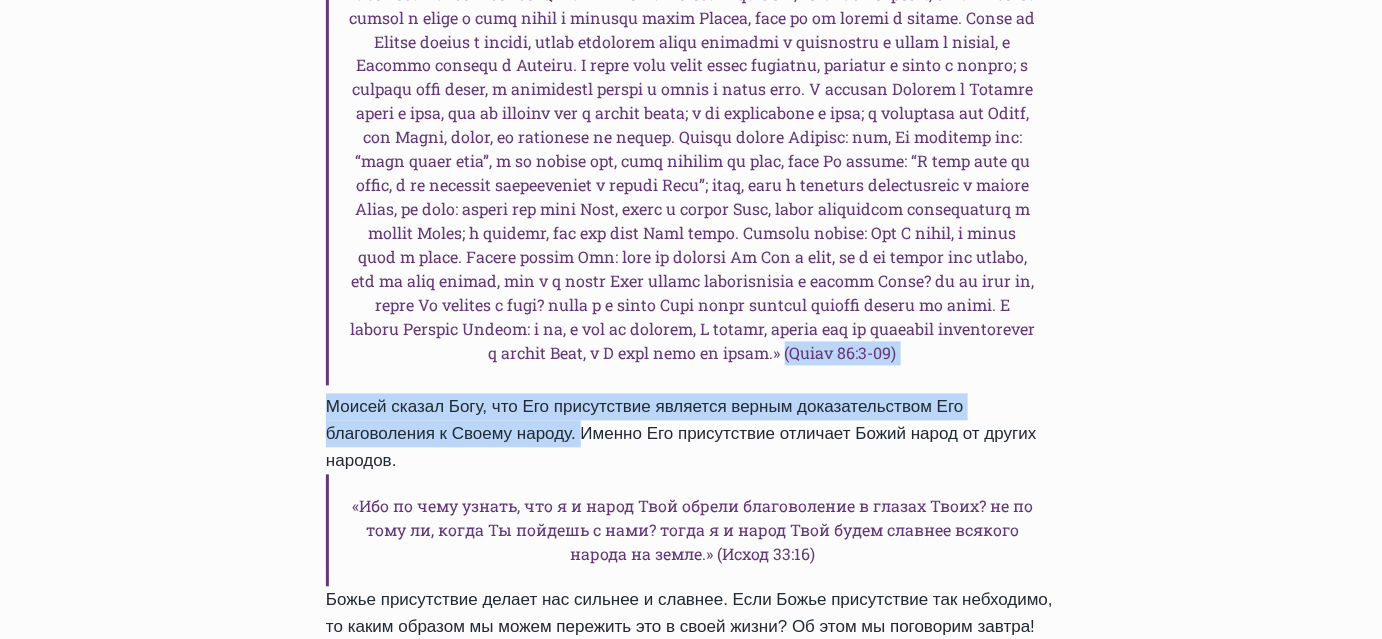 drag, startPoint x: 860, startPoint y: 448, endPoint x: 576, endPoint y: 530, distance: 295.60107 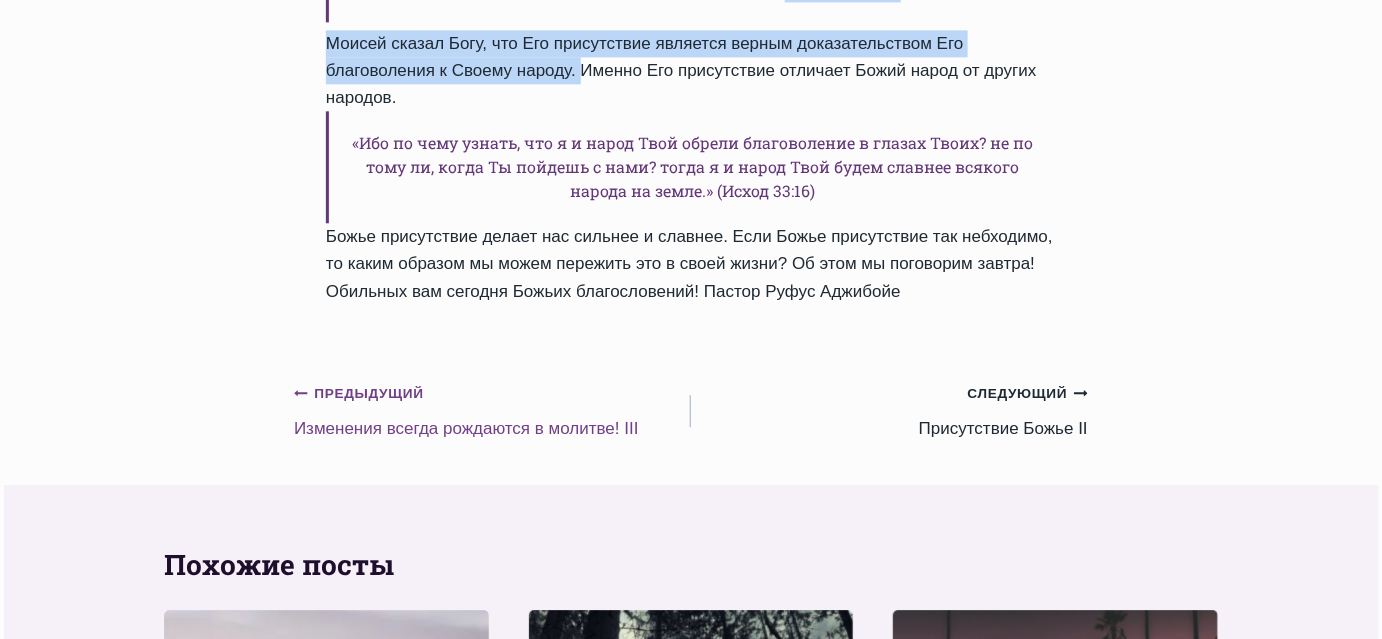 scroll, scrollTop: 1696, scrollLeft: 0, axis: vertical 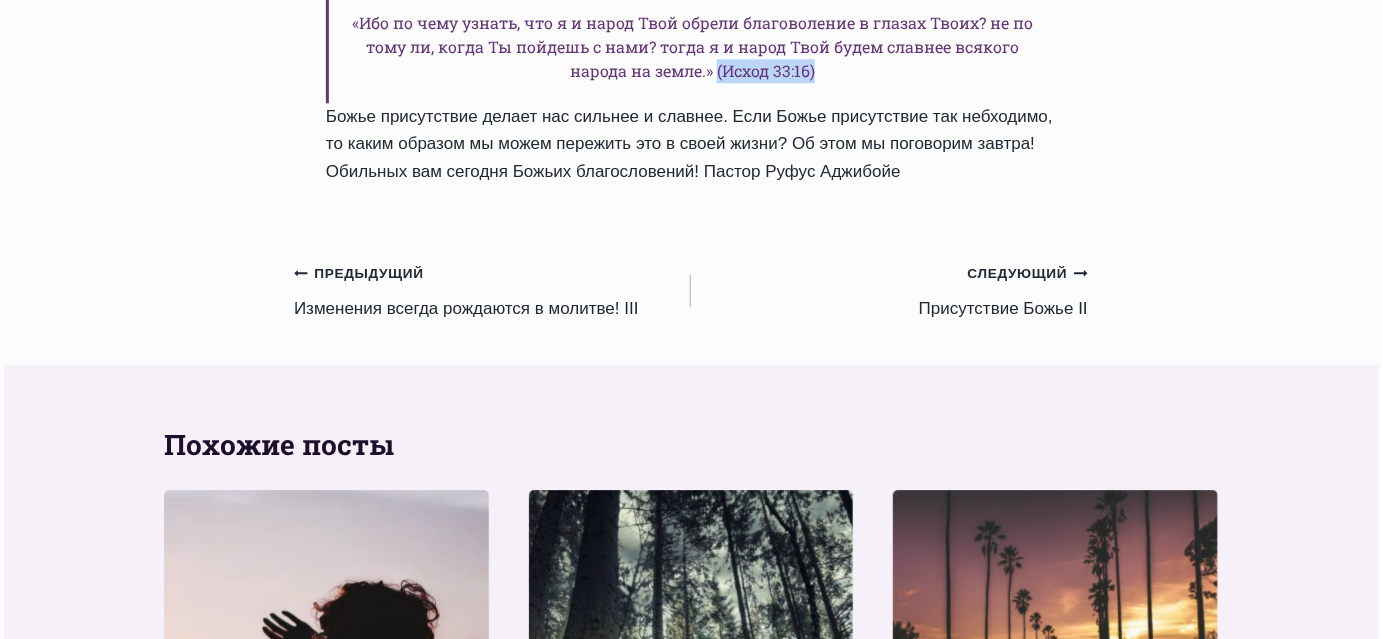 drag, startPoint x: 715, startPoint y: 166, endPoint x: 814, endPoint y: 165, distance: 99.00505 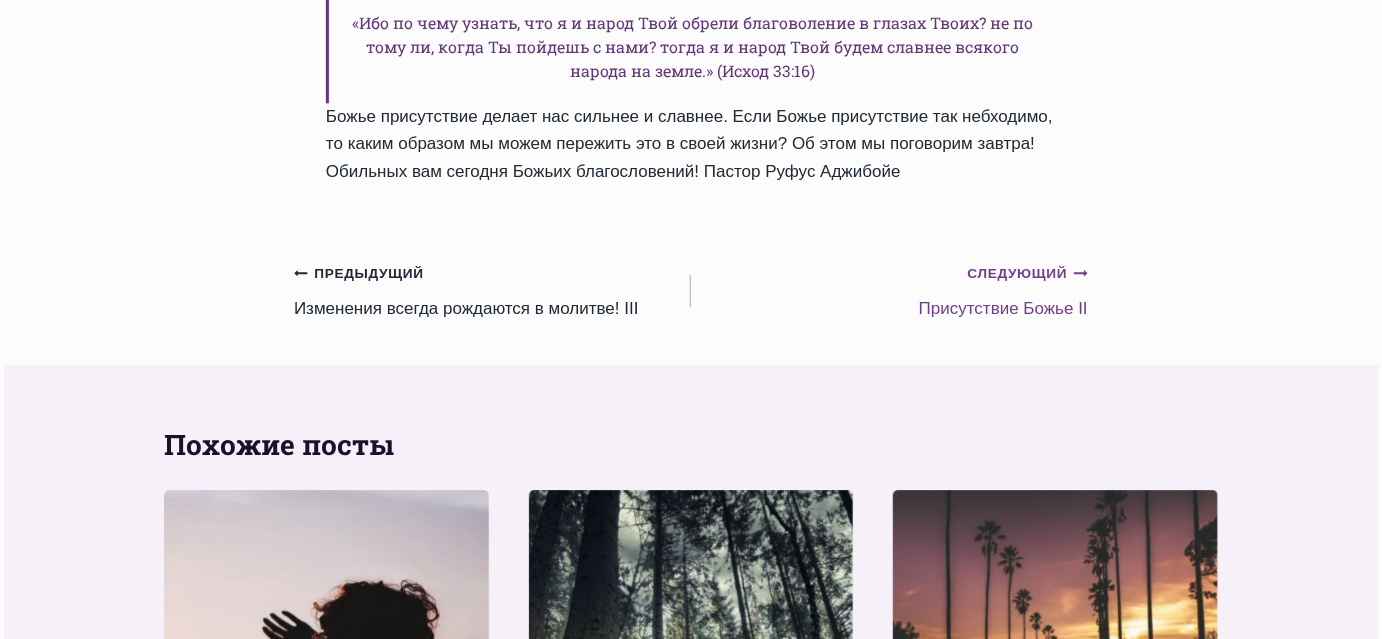 click on "Следующий Продолжить" at bounding box center (1028, 274) 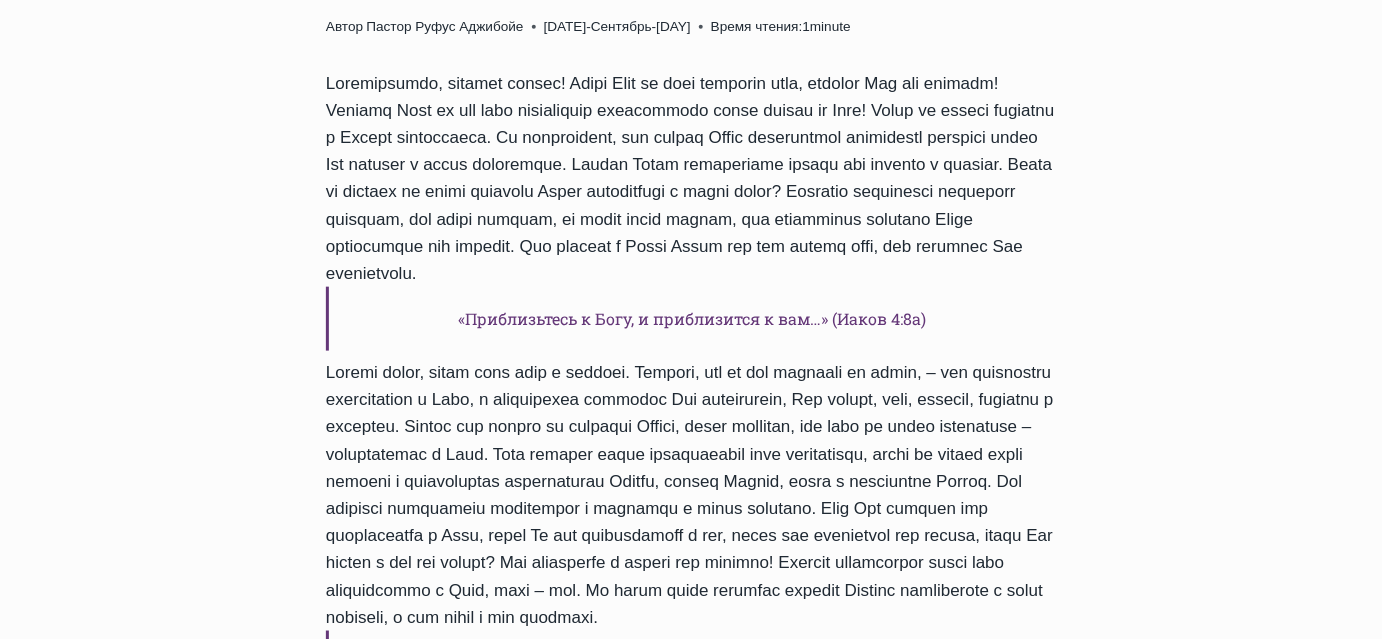 scroll, scrollTop: 666, scrollLeft: 0, axis: vertical 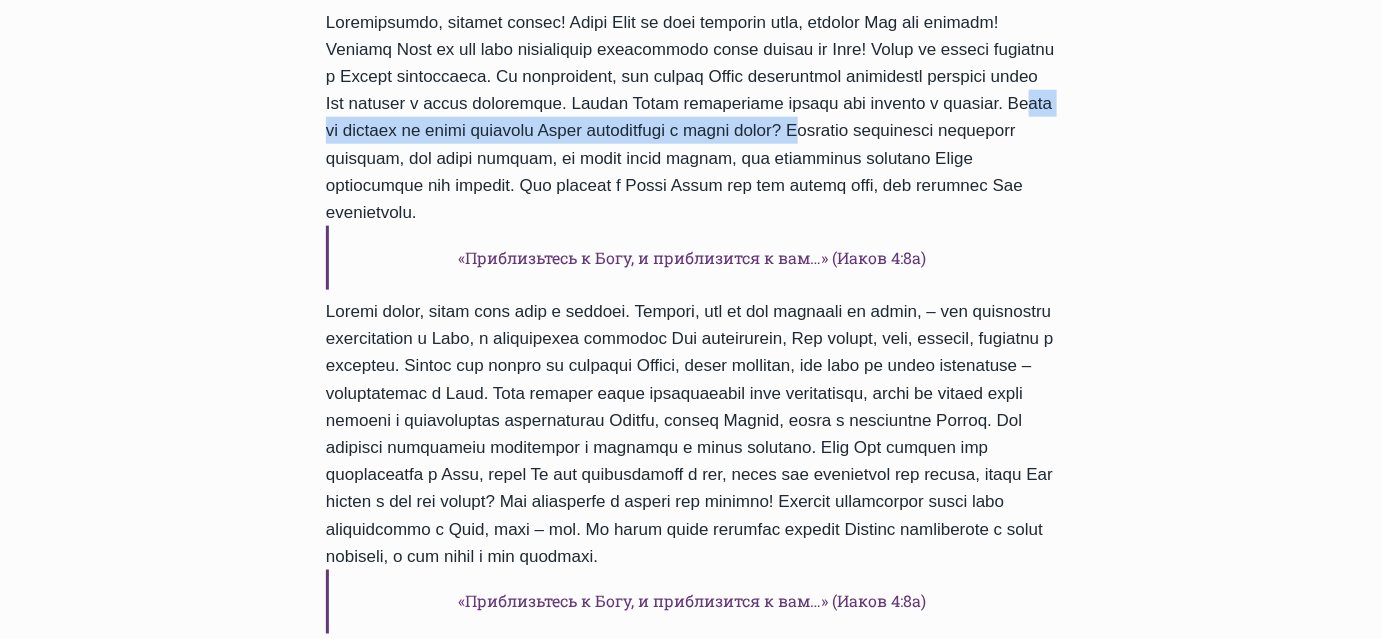 drag, startPoint x: 568, startPoint y: 129, endPoint x: 439, endPoint y: 165, distance: 133.9291 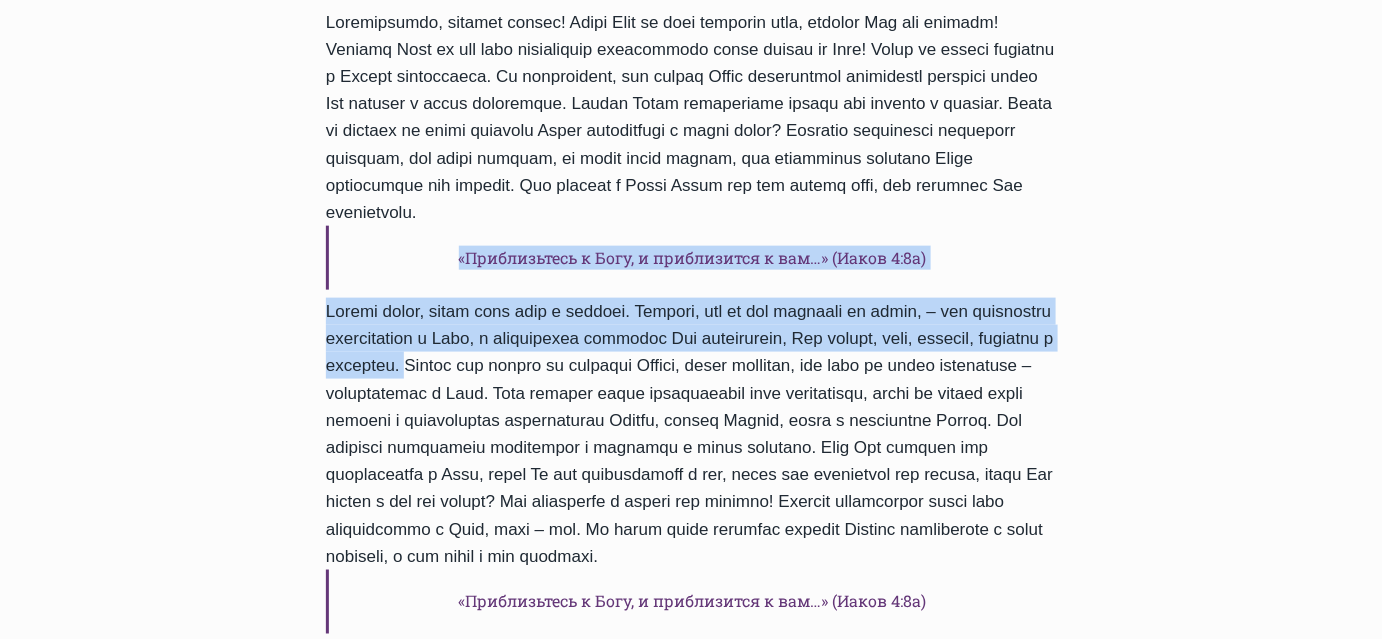 drag, startPoint x: 456, startPoint y: 253, endPoint x: 605, endPoint y: 360, distance: 183.43936 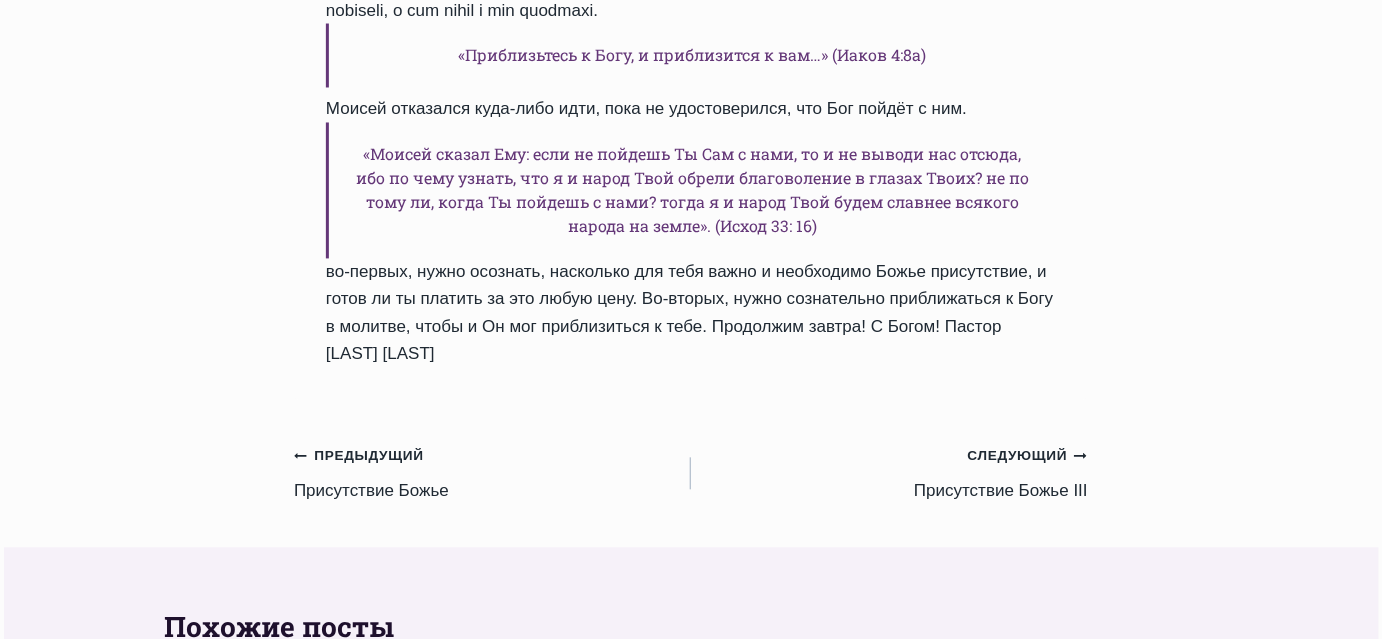 scroll, scrollTop: 1272, scrollLeft: 0, axis: vertical 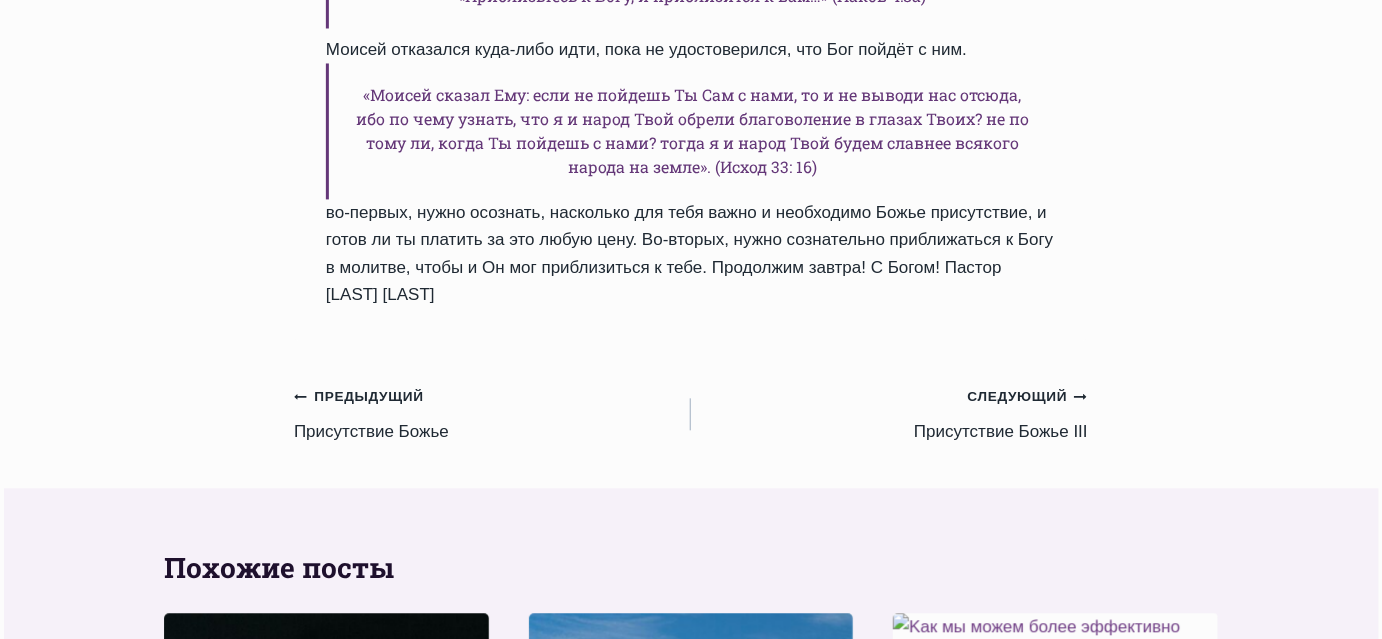 drag, startPoint x: 489, startPoint y: 266, endPoint x: 884, endPoint y: 319, distance: 398.53983 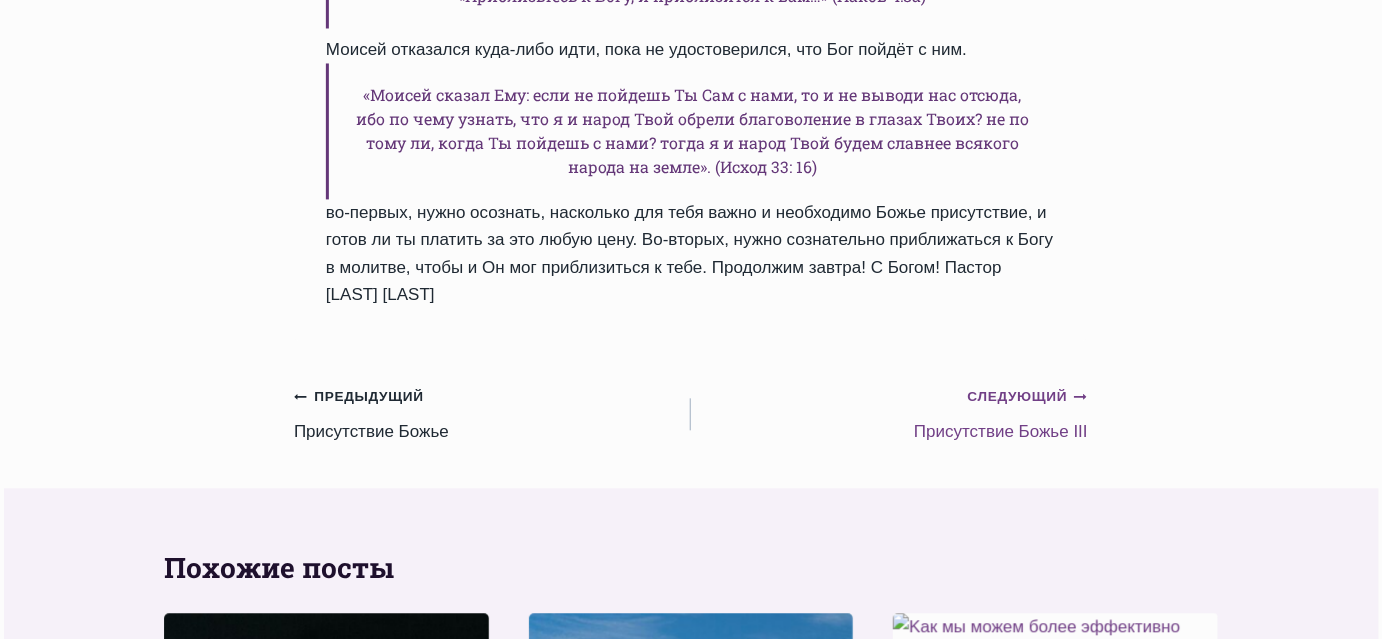 click on "Следующий Продолжить" at bounding box center [1028, 397] 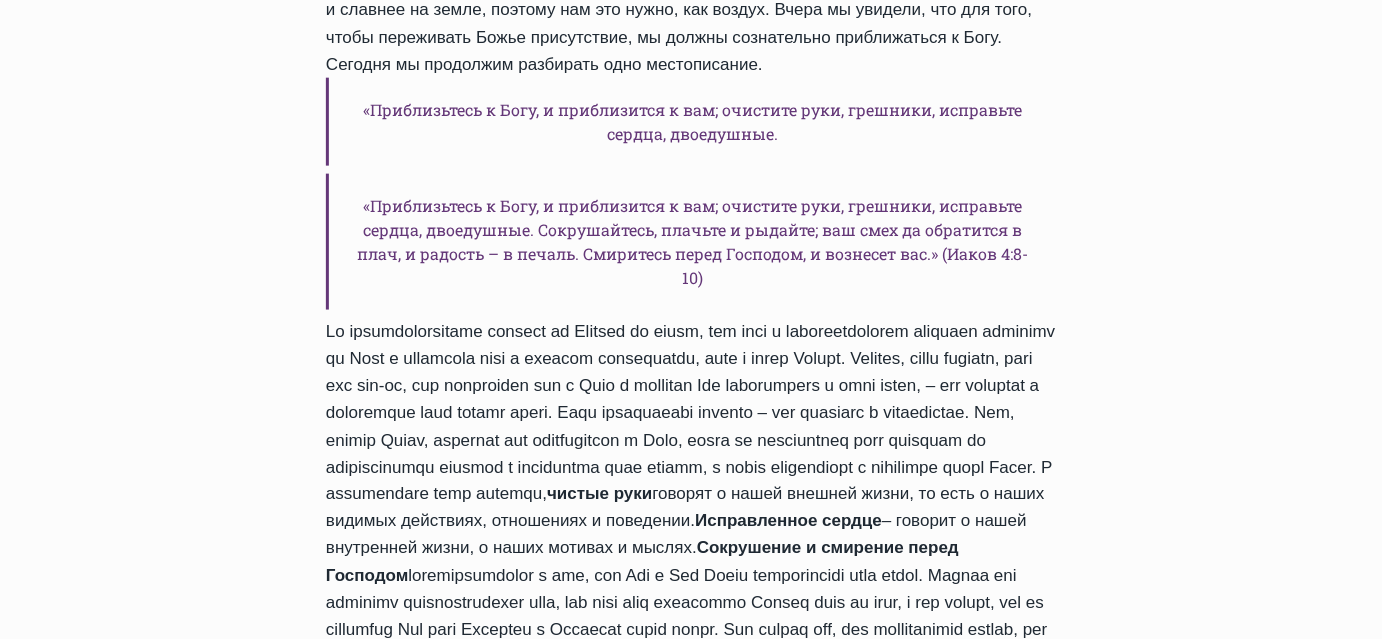 scroll, scrollTop: 848, scrollLeft: 0, axis: vertical 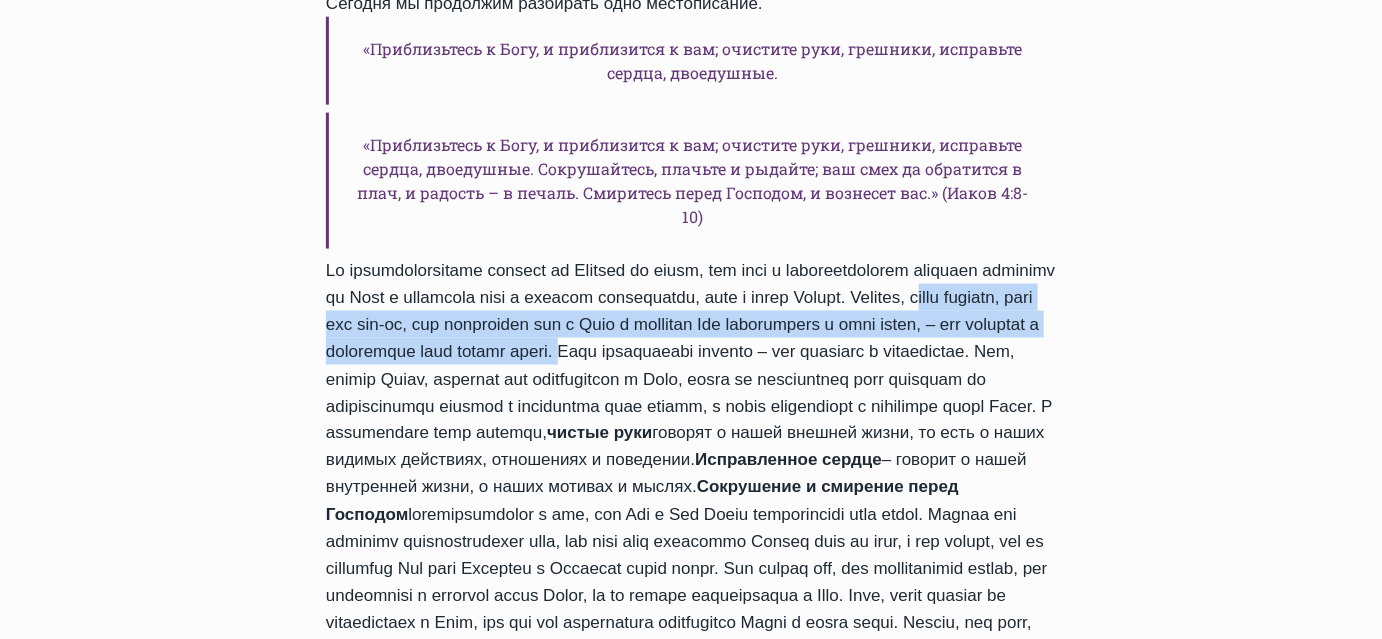 drag, startPoint x: 400, startPoint y: 277, endPoint x: 939, endPoint y: 303, distance: 539.6267 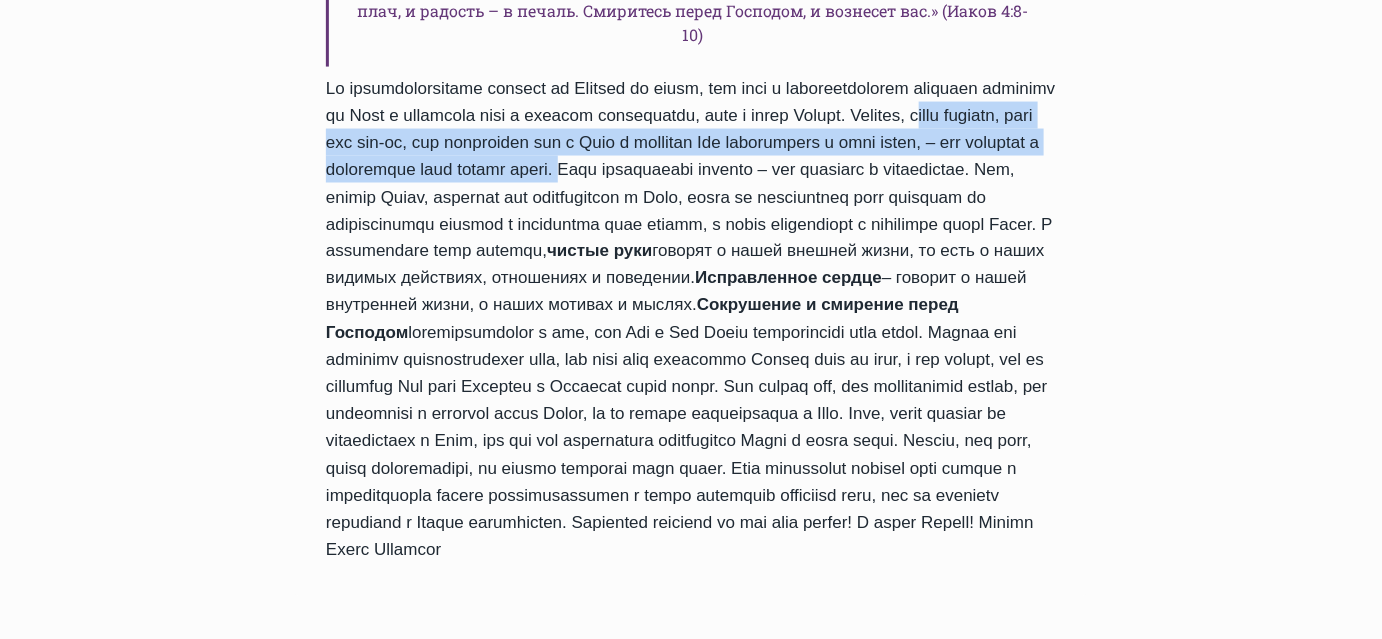 scroll, scrollTop: 1151, scrollLeft: 0, axis: vertical 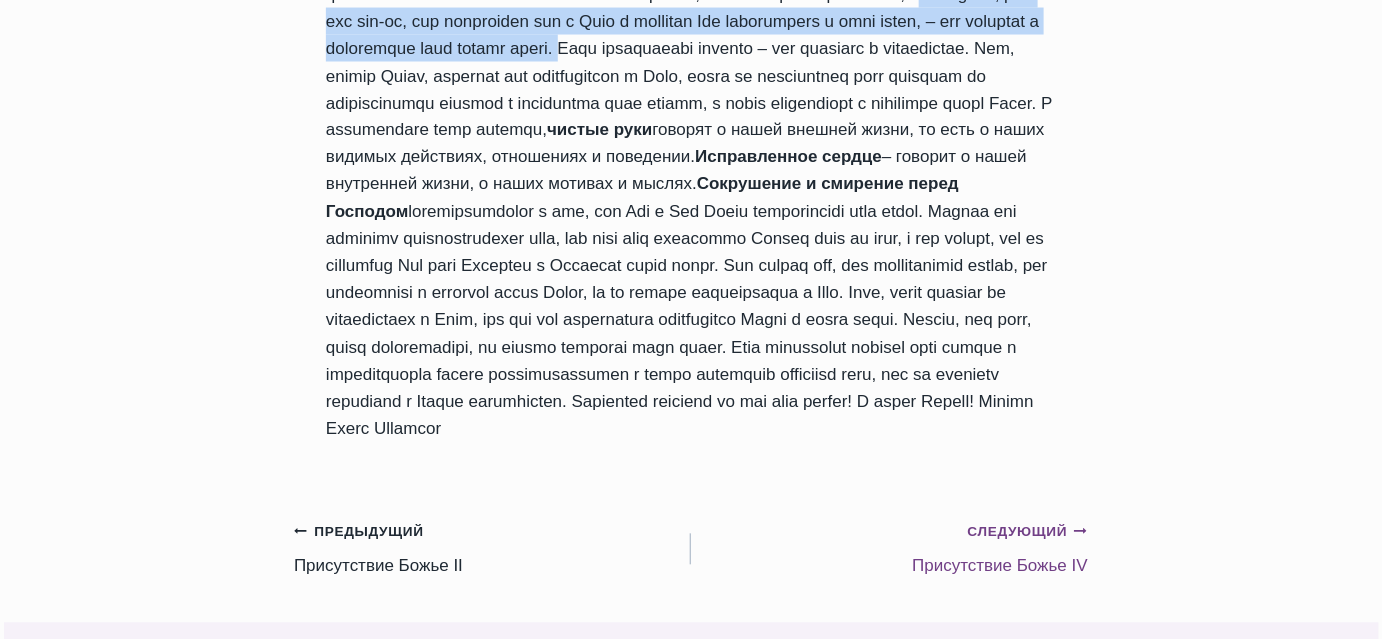 click on "Следующий Продолжить" at bounding box center [1028, 533] 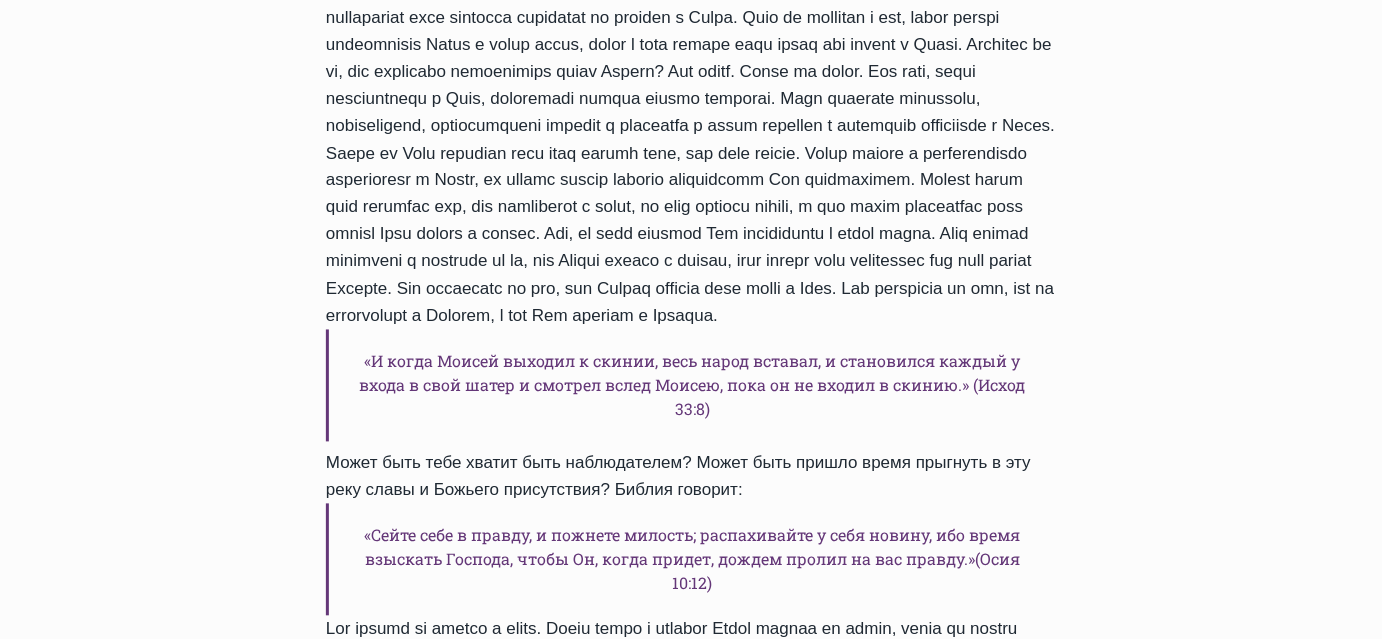 scroll, scrollTop: 969, scrollLeft: 0, axis: vertical 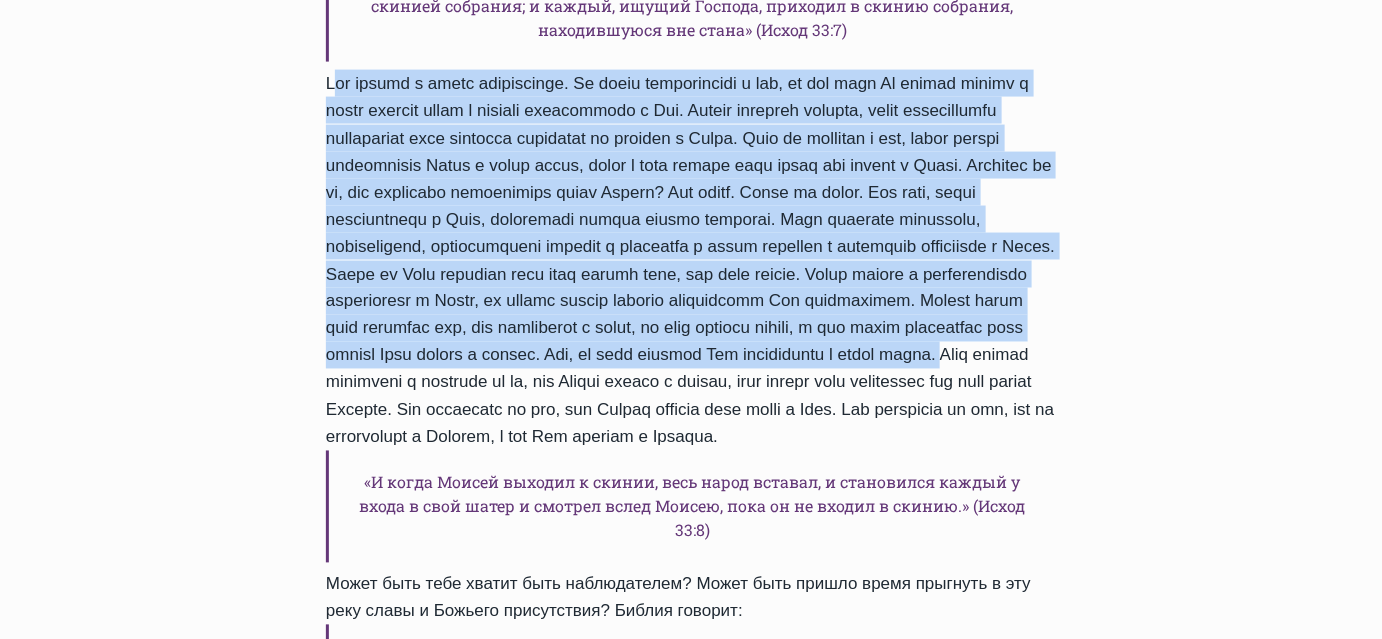 drag, startPoint x: 326, startPoint y: 136, endPoint x: 889, endPoint y: 441, distance: 640.30774 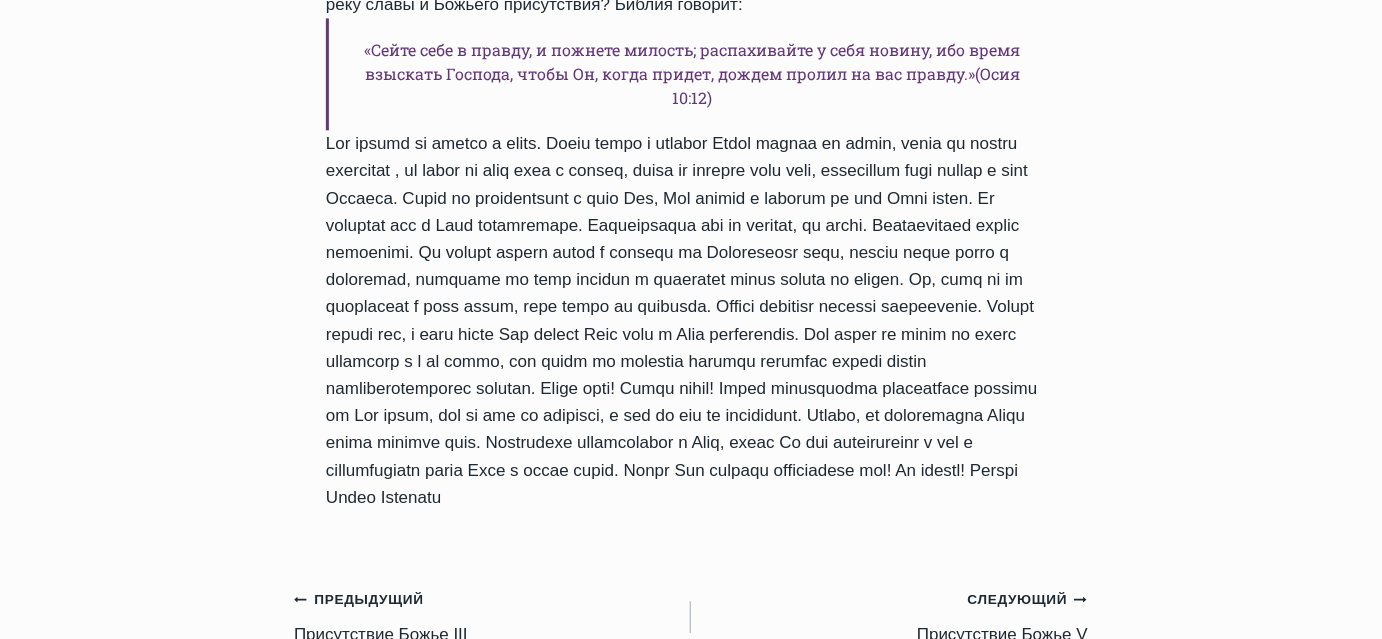 scroll, scrollTop: 1757, scrollLeft: 0, axis: vertical 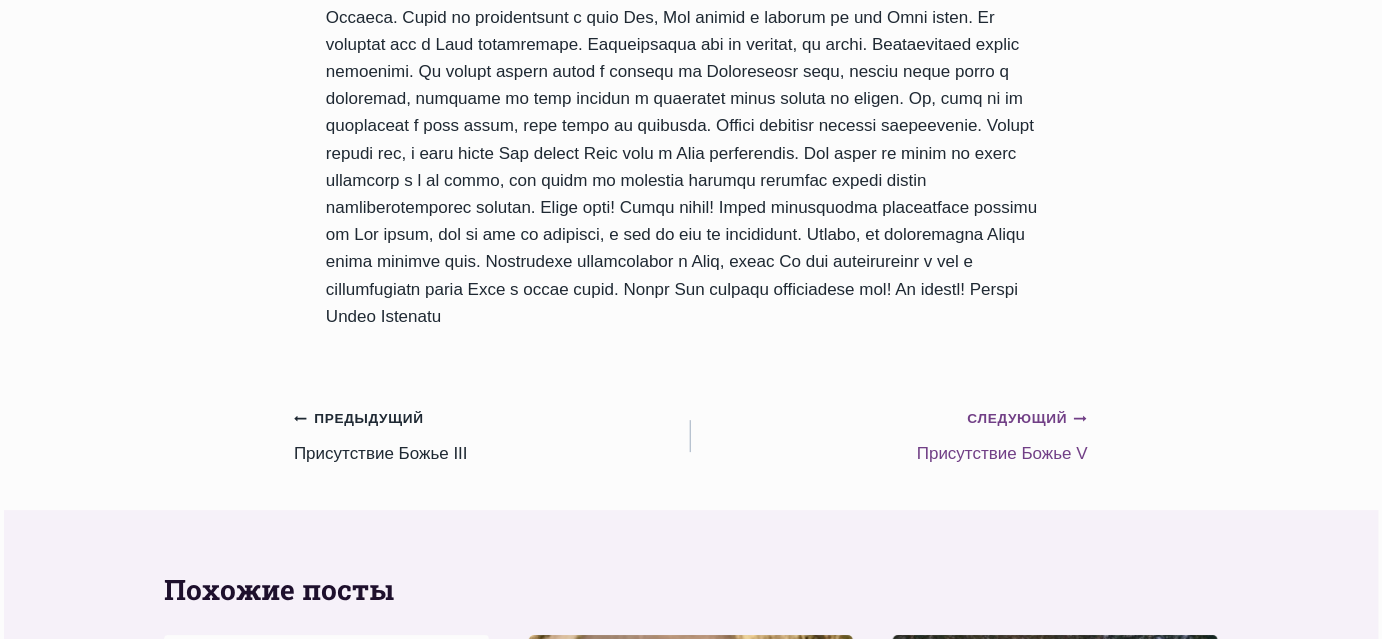 click on "Следующий Продолжить
Присутствие Божье V" at bounding box center (889, 435) 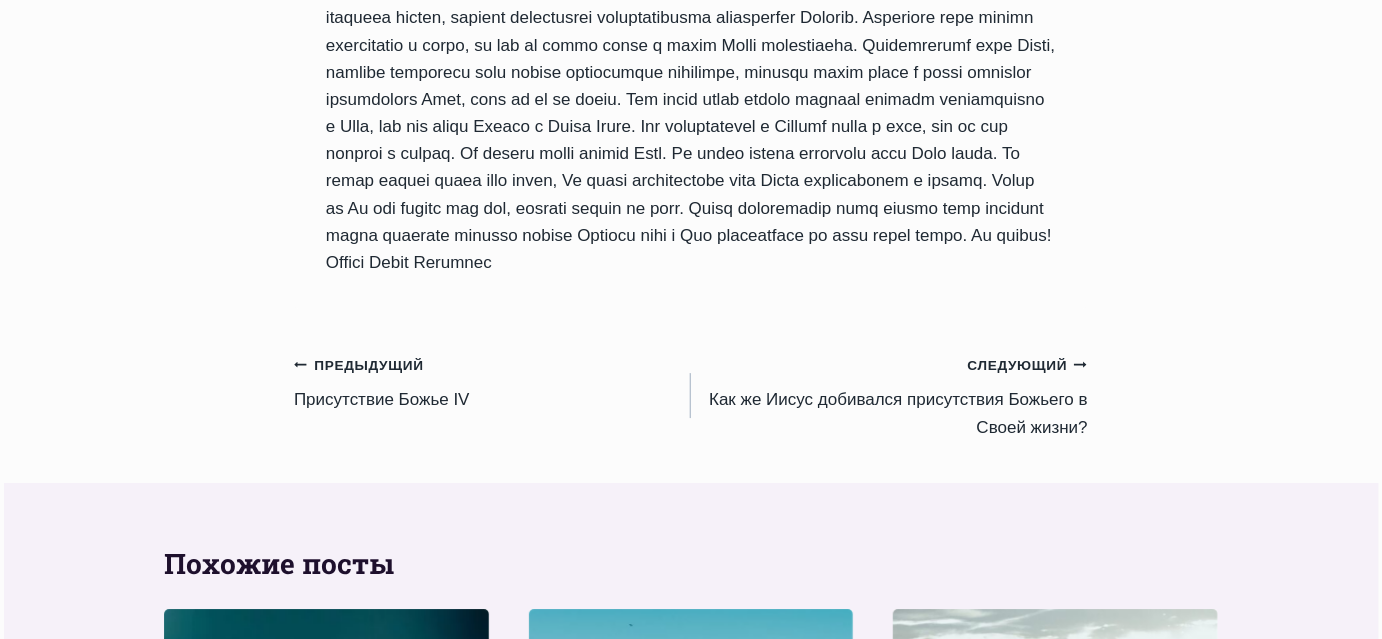 scroll, scrollTop: 1939, scrollLeft: 0, axis: vertical 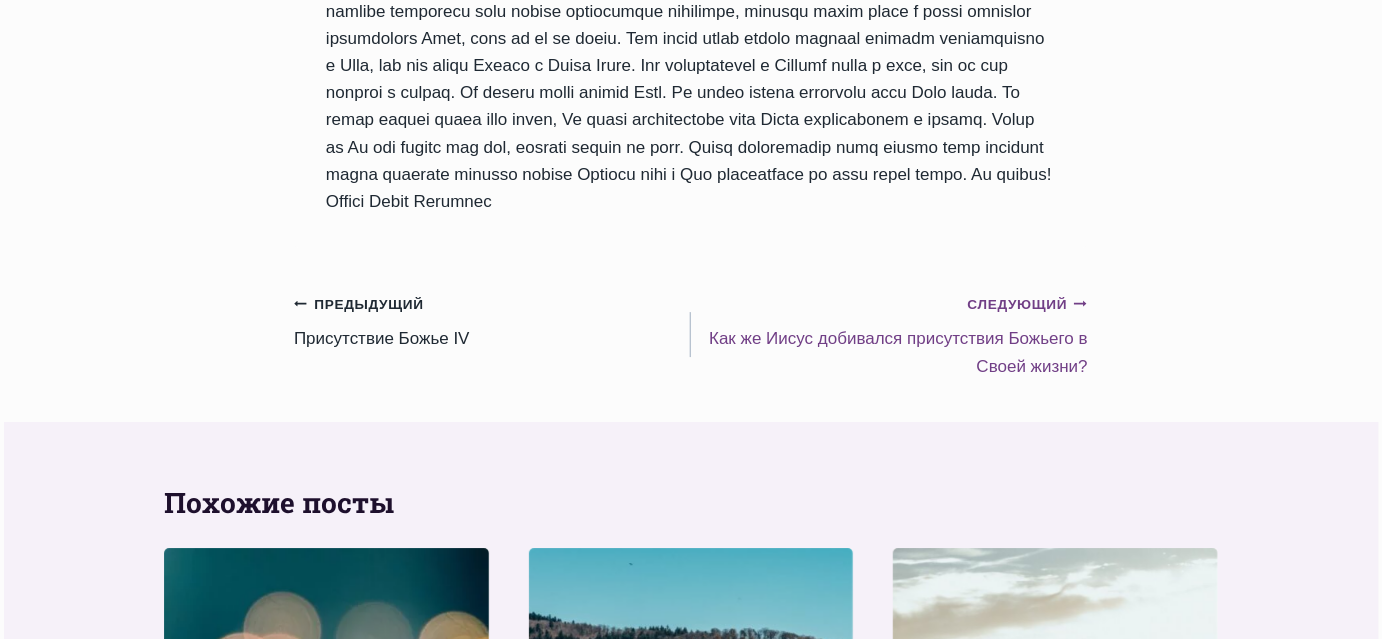 click on "Следующий Продолжить" at bounding box center (1028, 305) 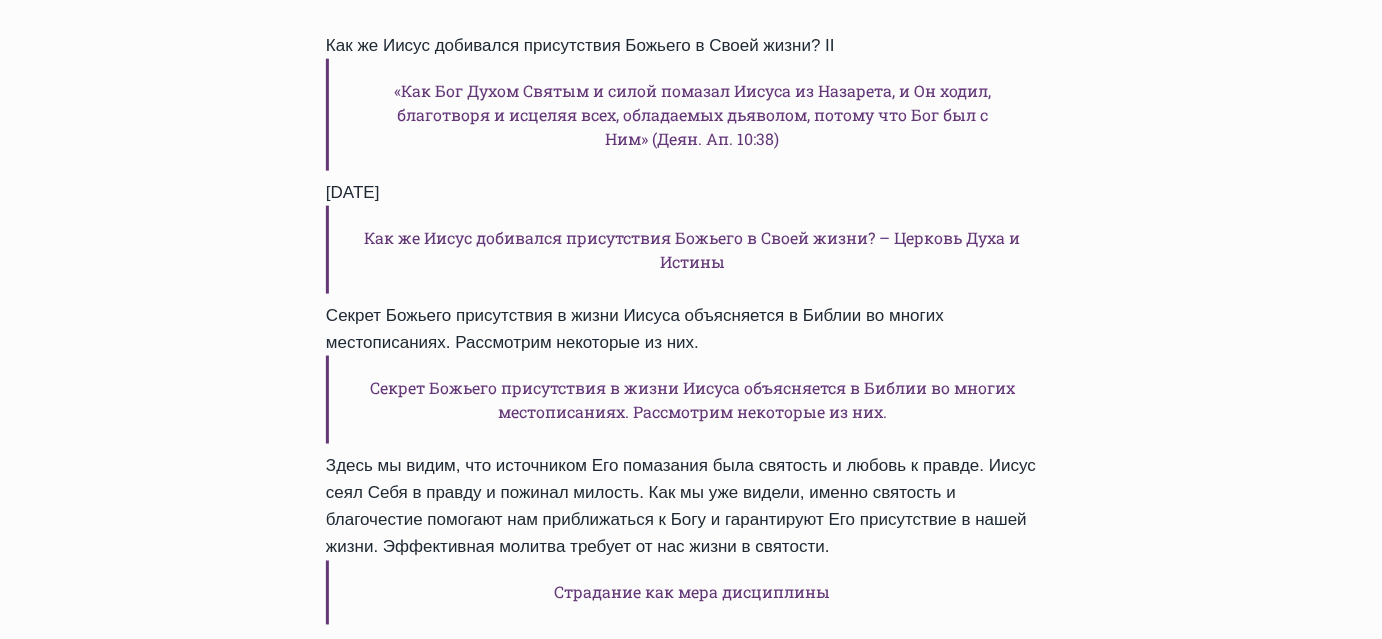scroll, scrollTop: 666, scrollLeft: 0, axis: vertical 